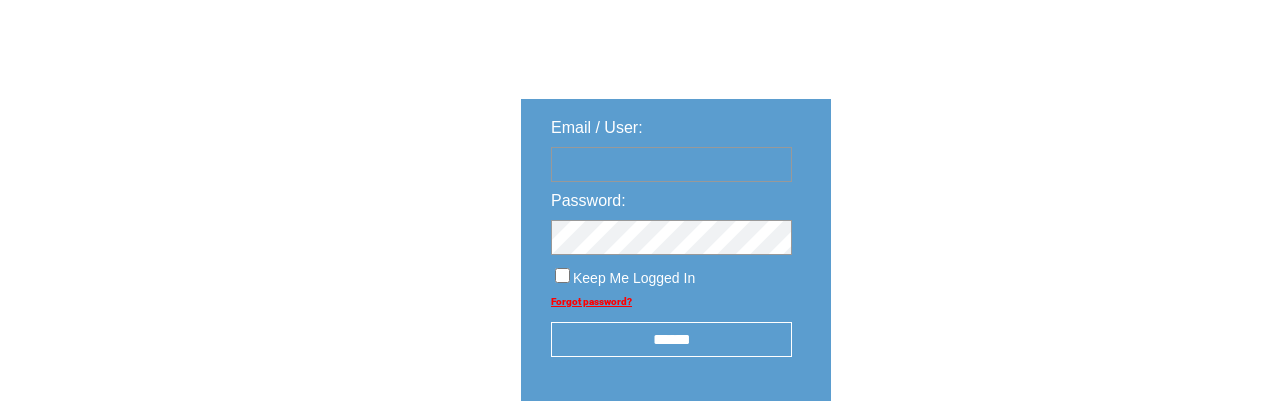 scroll, scrollTop: 136, scrollLeft: 0, axis: vertical 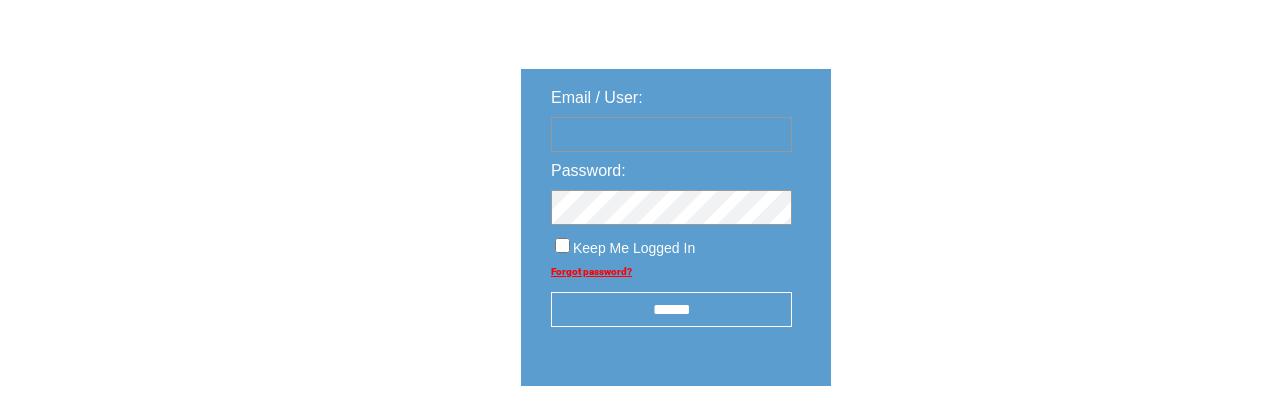 type on "********" 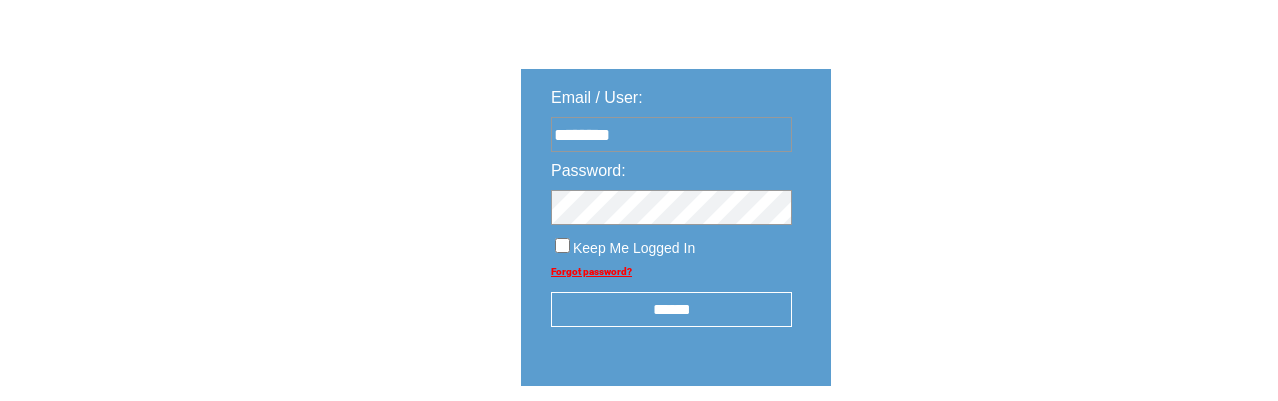 click on "******" at bounding box center (671, 309) 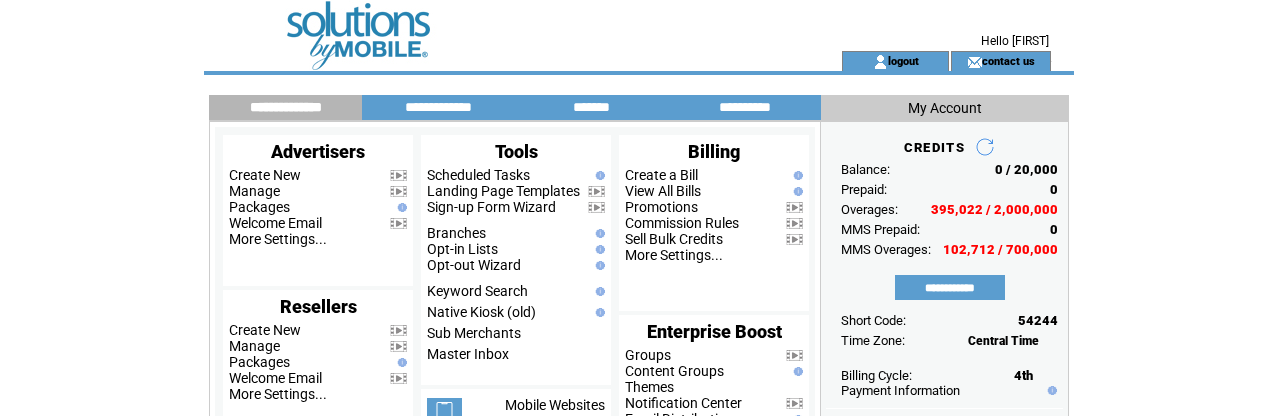 scroll, scrollTop: 0, scrollLeft: 0, axis: both 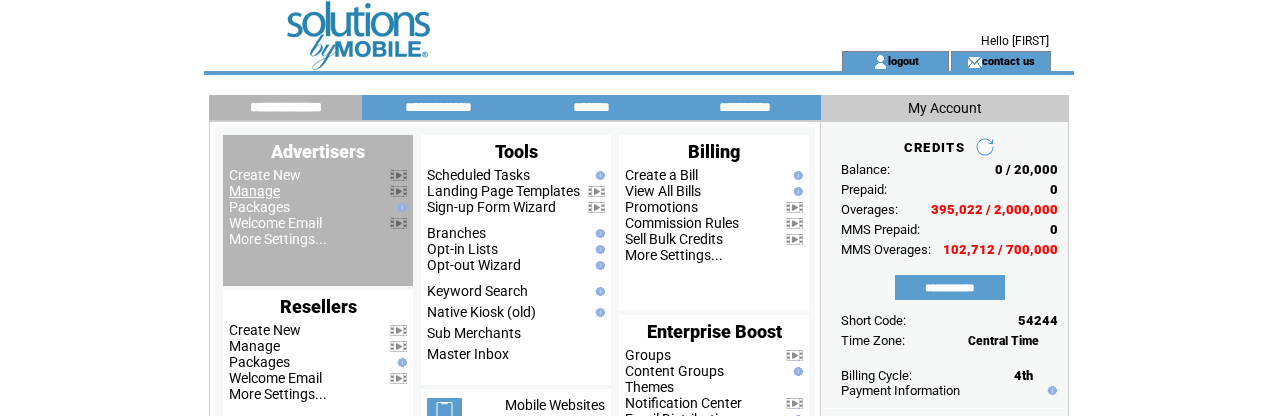 click on "Manage" at bounding box center (254, 191) 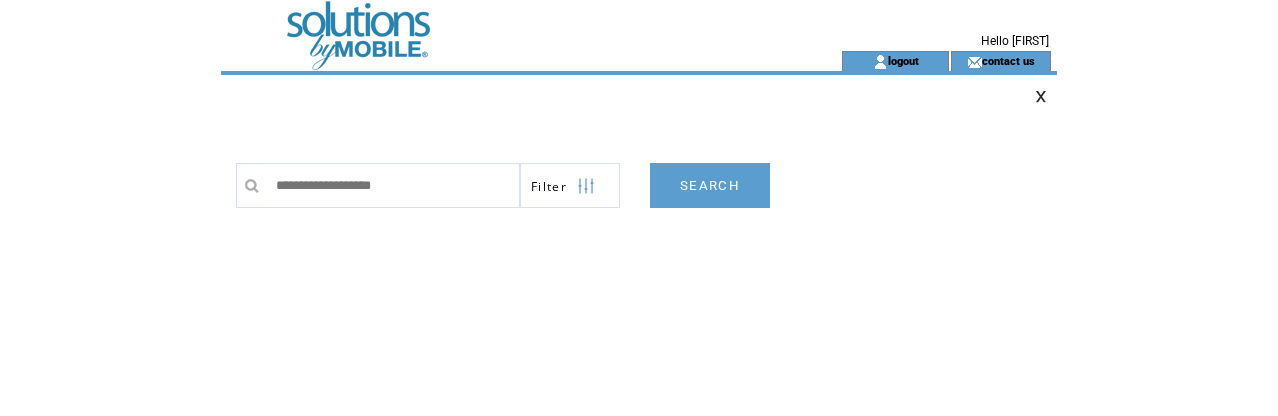 scroll, scrollTop: 0, scrollLeft: 0, axis: both 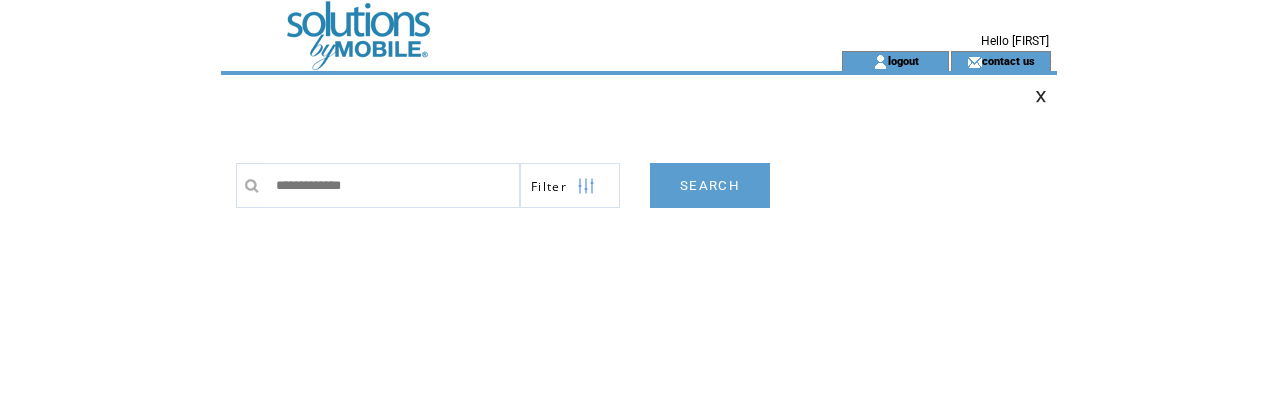 type on "**********" 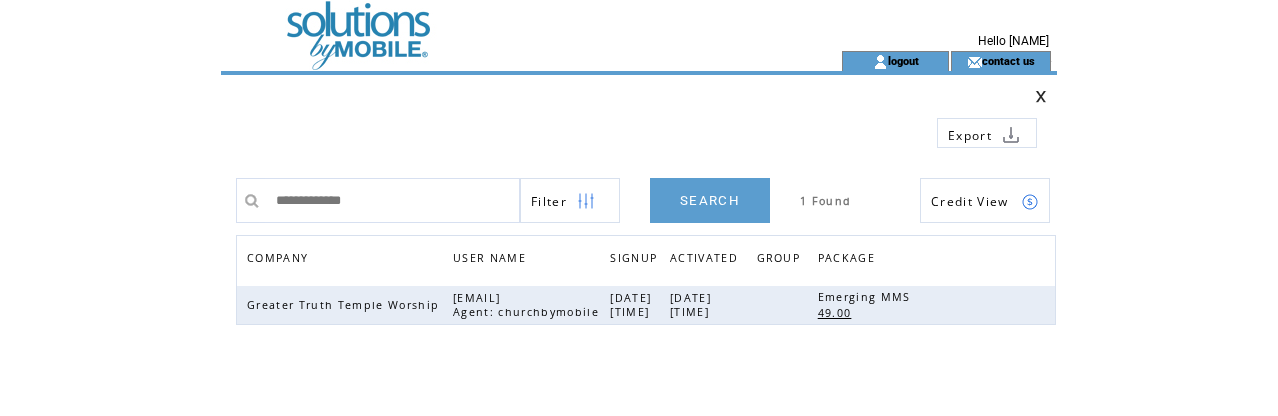 scroll, scrollTop: 0, scrollLeft: 0, axis: both 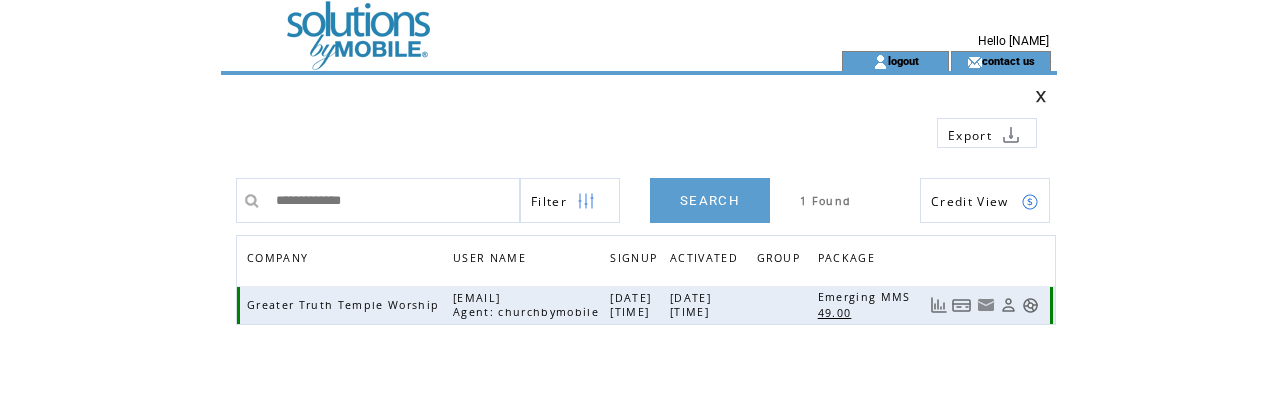 click at bounding box center (1008, 305) 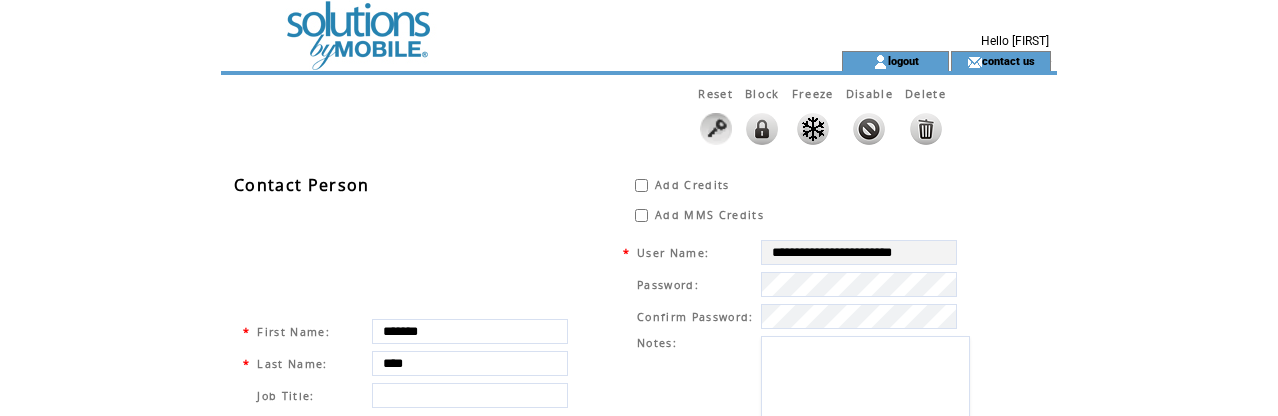 scroll, scrollTop: 0, scrollLeft: 0, axis: both 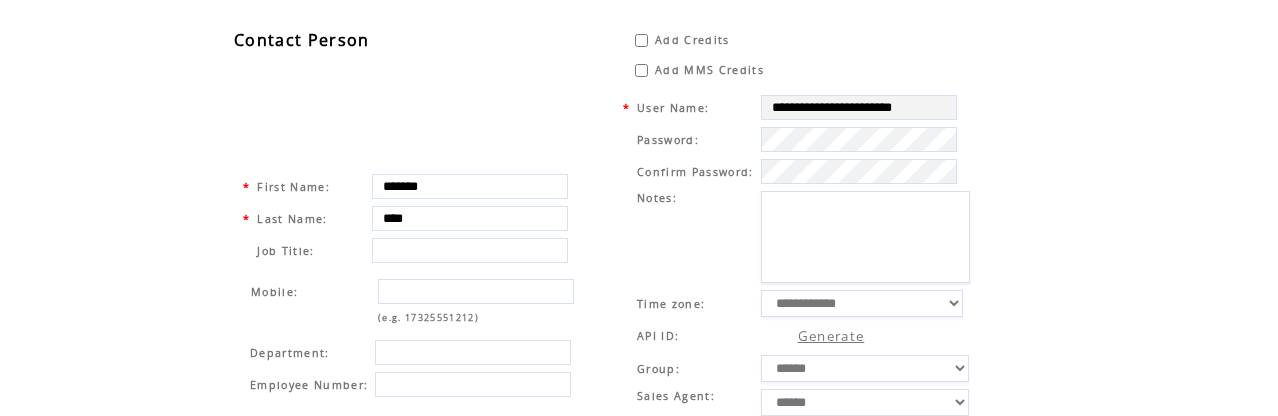 click on "Password:" at bounding box center (796, 139) 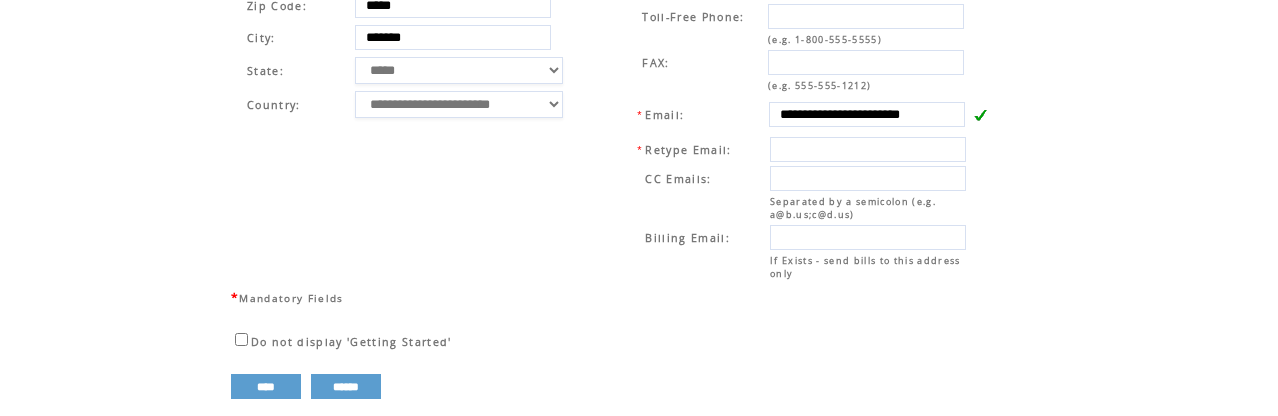 scroll, scrollTop: 837, scrollLeft: 0, axis: vertical 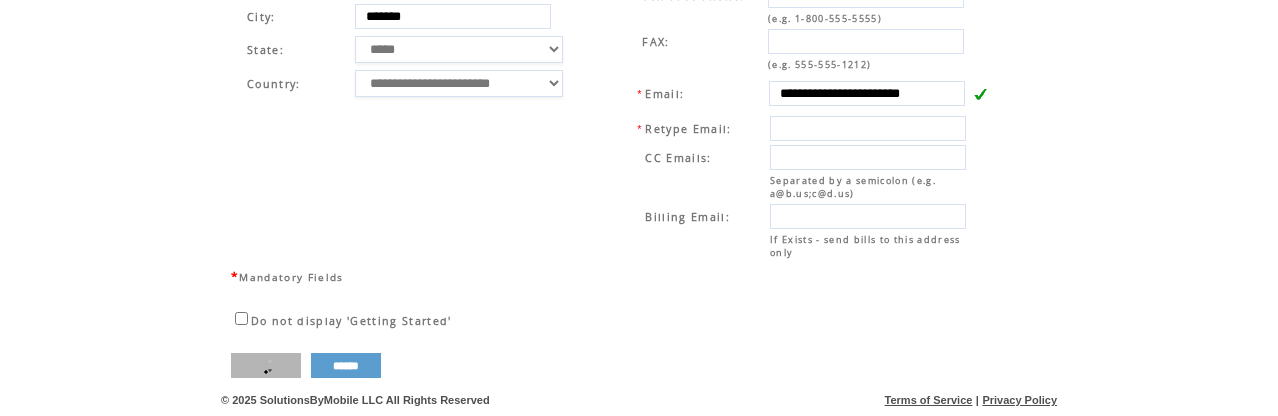 click on "****" at bounding box center [266, 365] 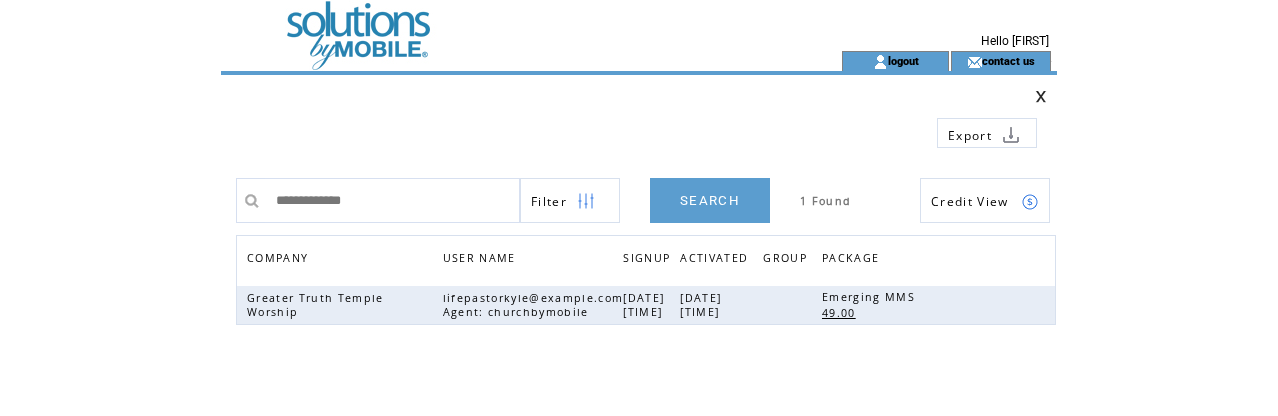 scroll, scrollTop: 0, scrollLeft: 0, axis: both 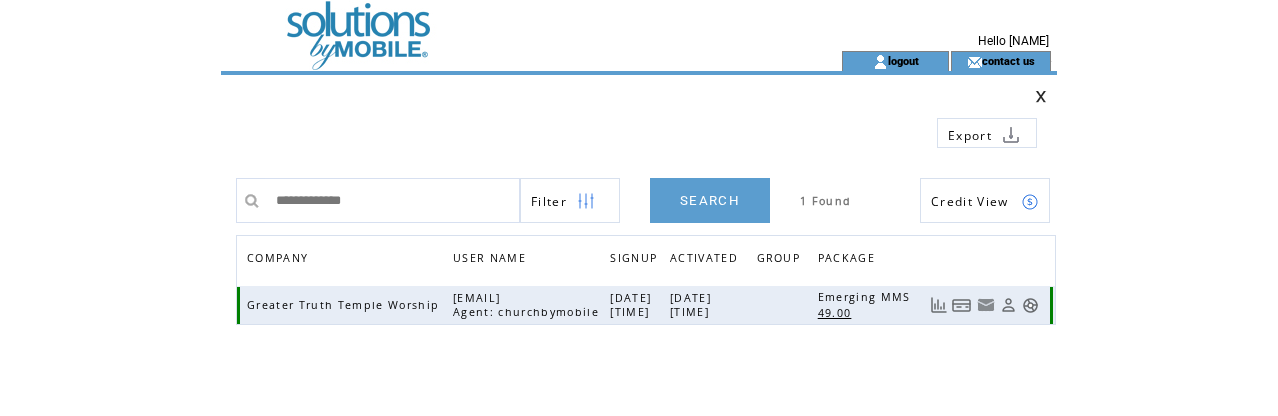 click at bounding box center (1008, 305) 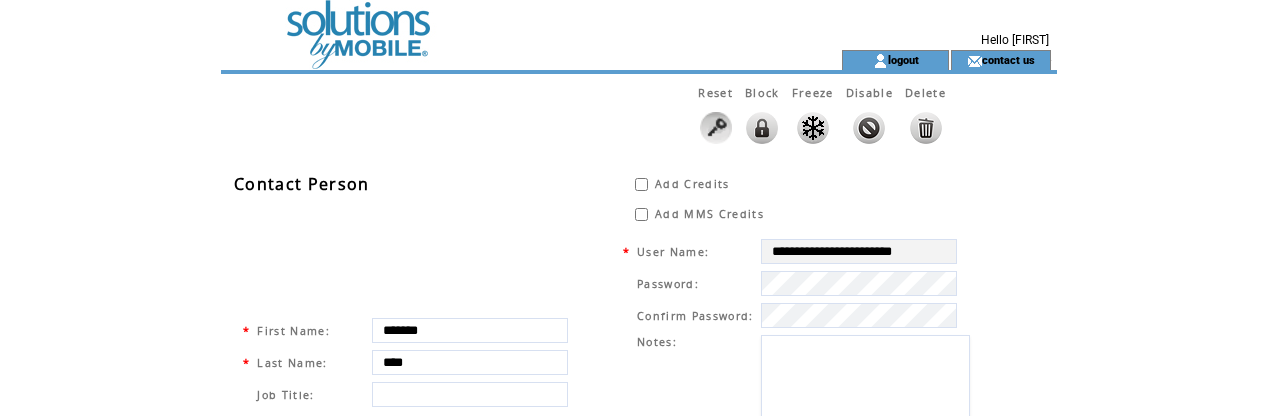 scroll, scrollTop: 0, scrollLeft: 0, axis: both 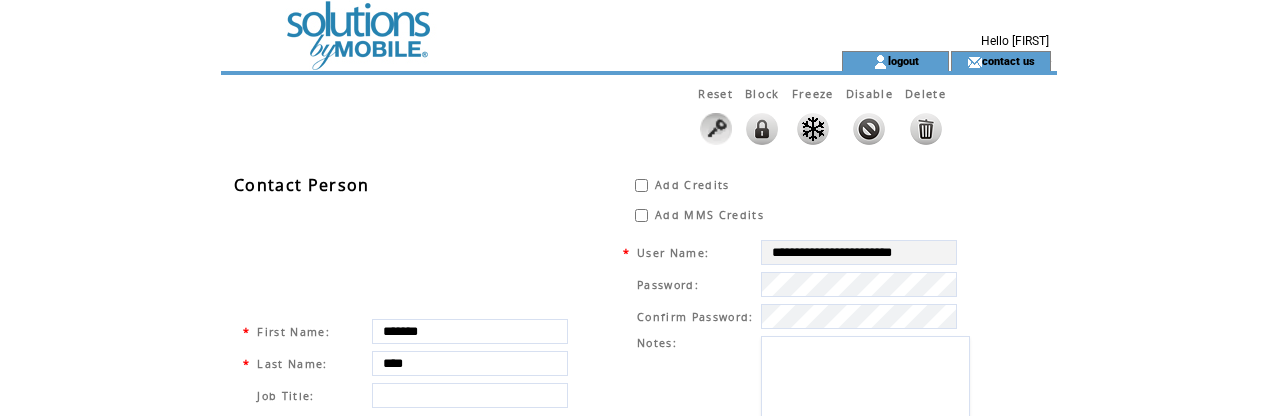 click at bounding box center (495, 25) 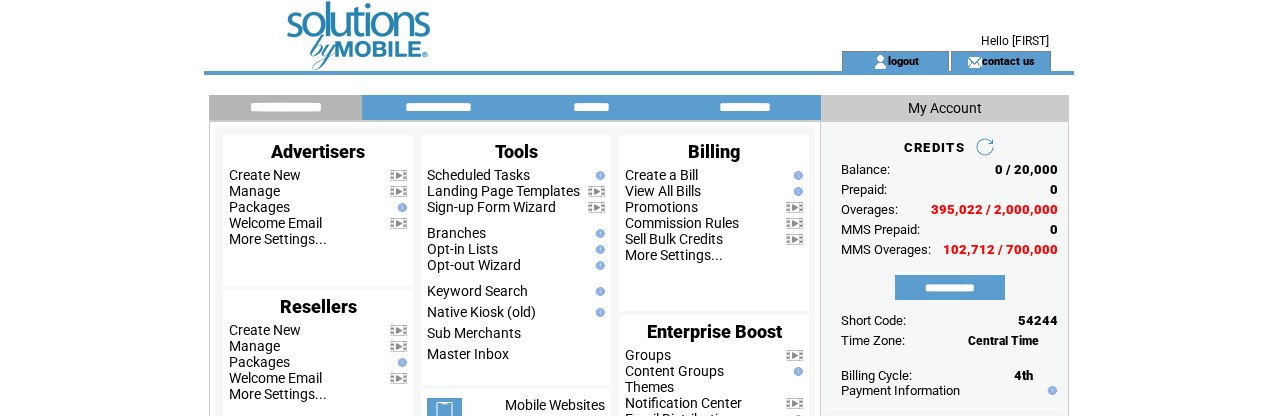 scroll, scrollTop: 0, scrollLeft: 0, axis: both 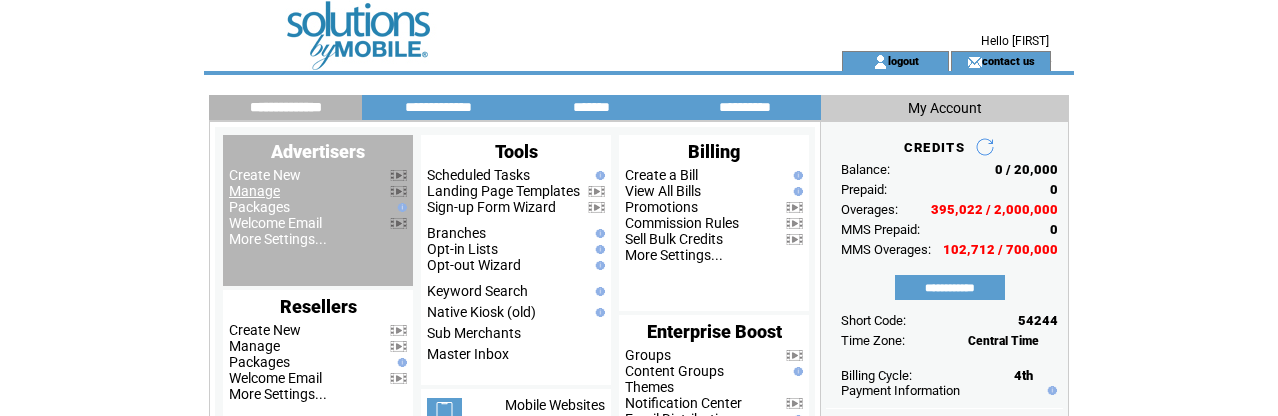click on "Manage" at bounding box center [254, 191] 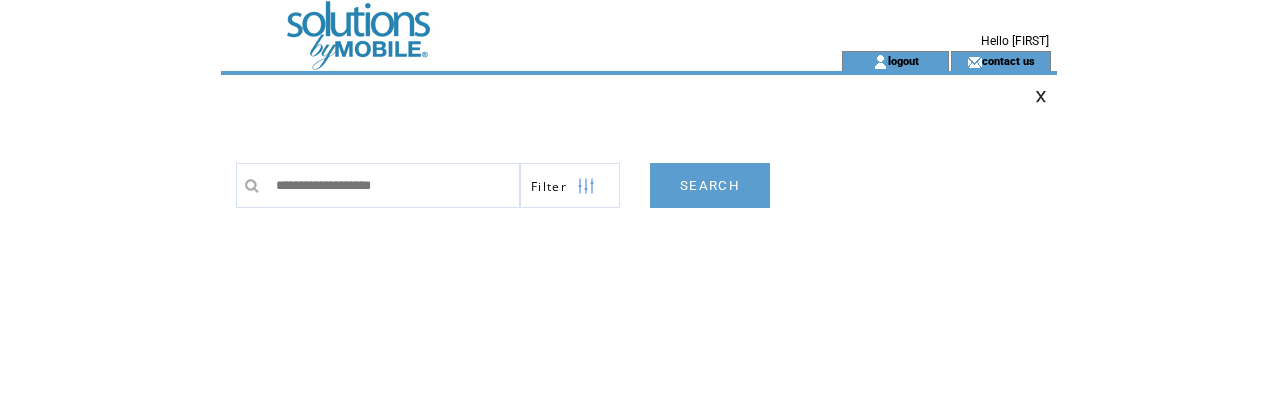 scroll, scrollTop: 0, scrollLeft: 0, axis: both 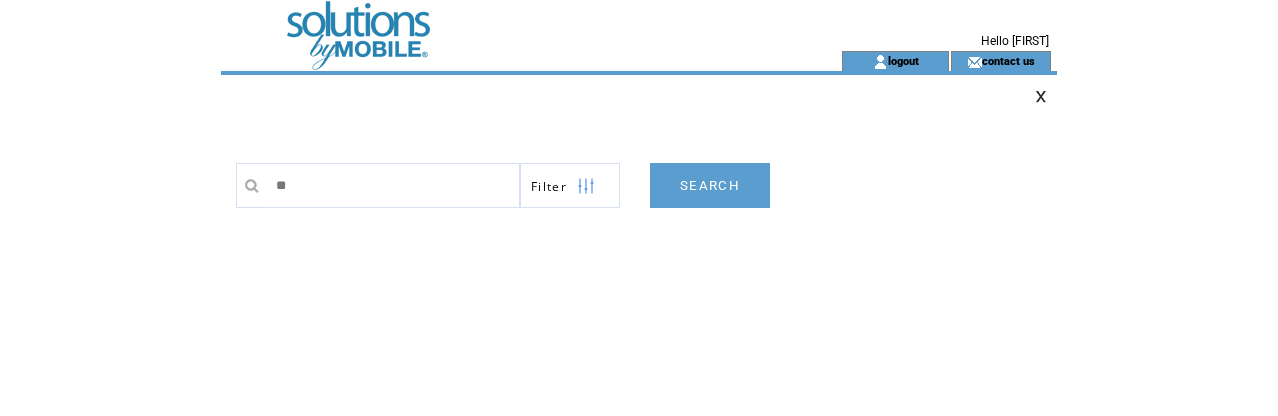 type on "*" 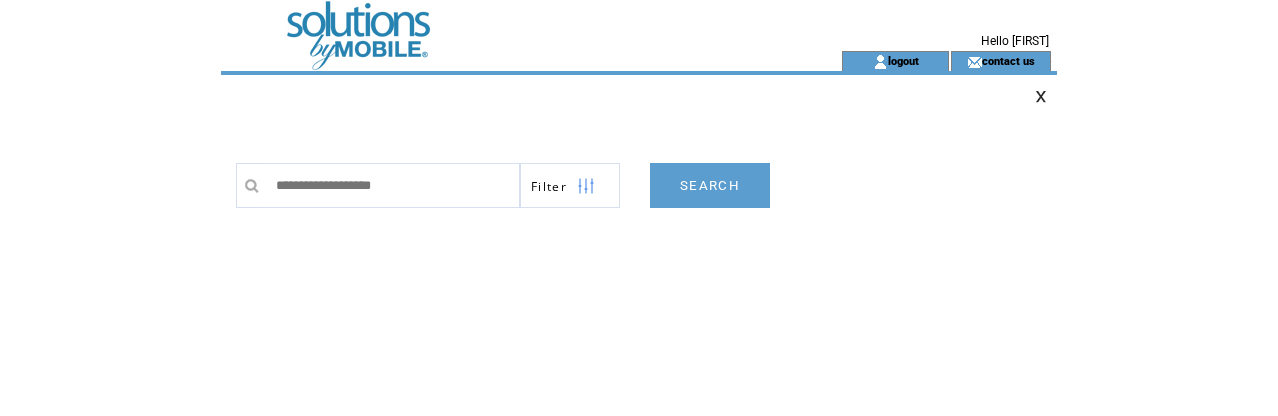 click on "Export" at bounding box center [639, 109] 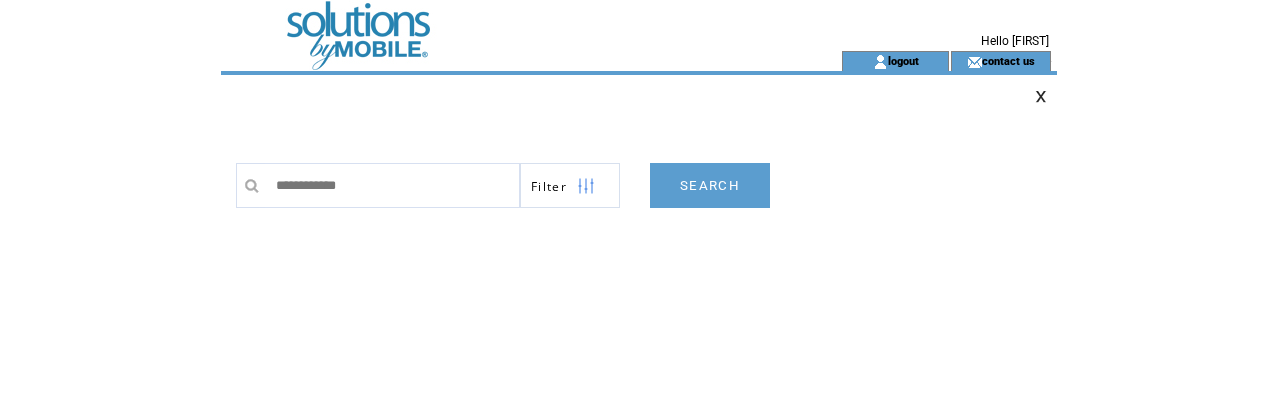 type on "**********" 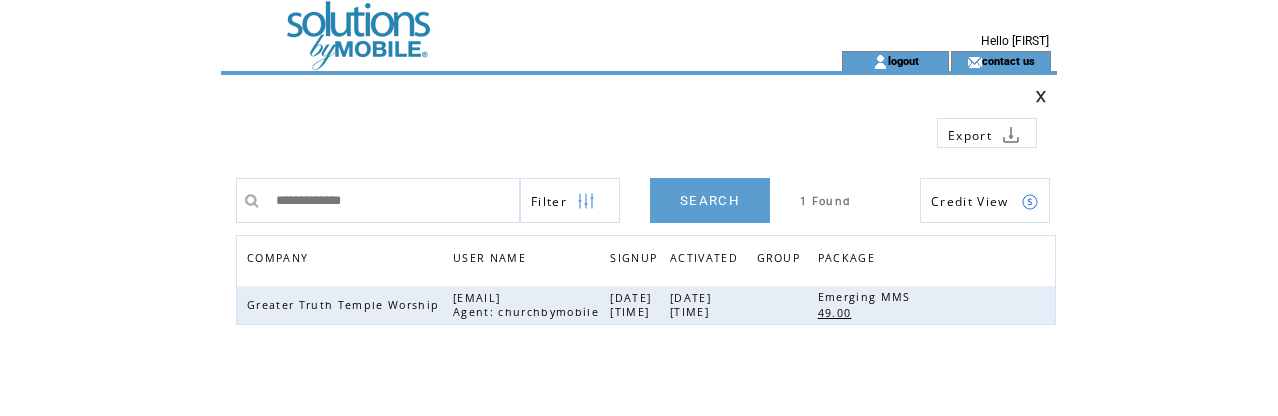 scroll, scrollTop: 0, scrollLeft: 0, axis: both 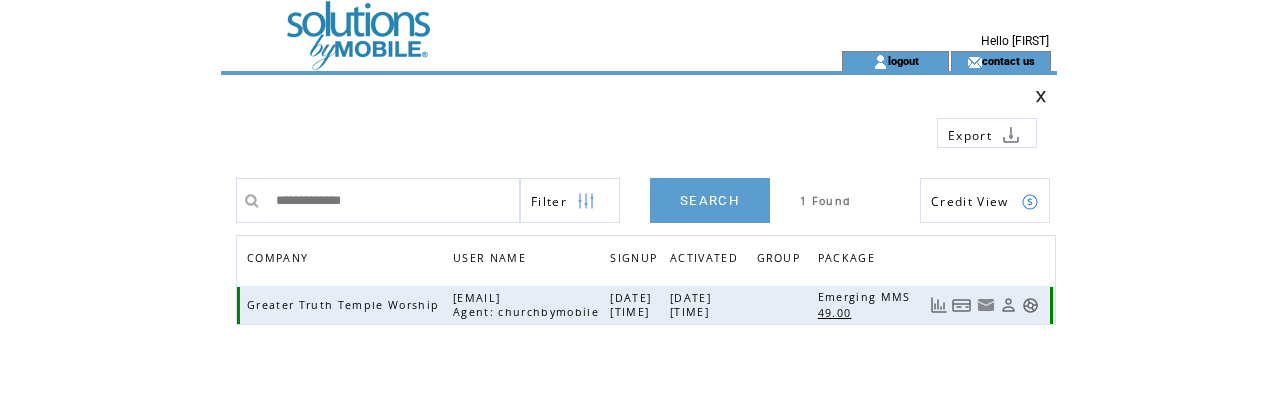 click at bounding box center [1030, 305] 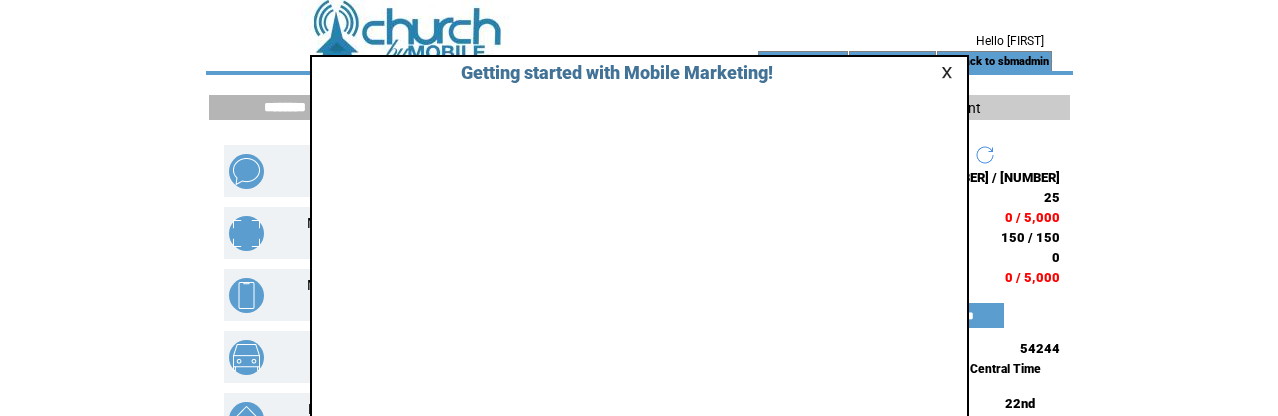 scroll, scrollTop: 0, scrollLeft: 0, axis: both 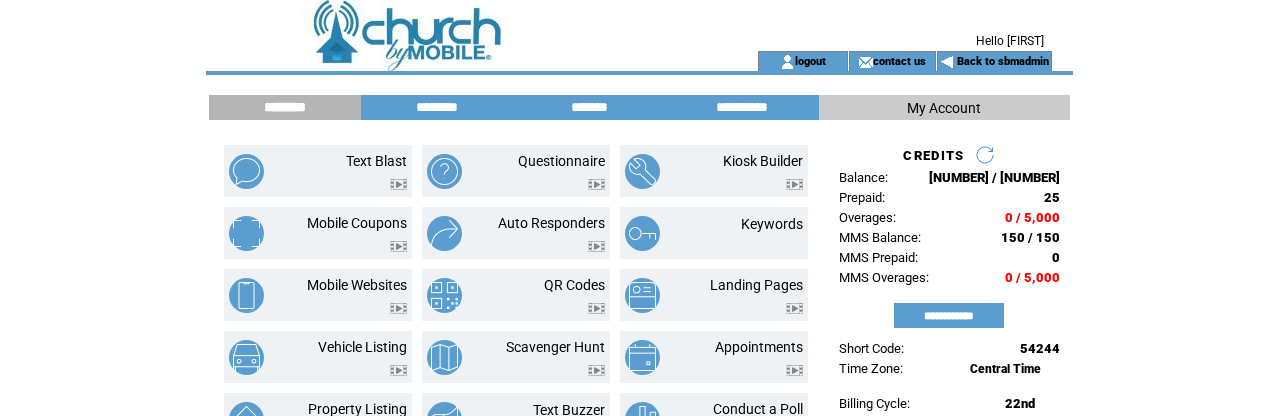 drag, startPoint x: 1111, startPoint y: 101, endPoint x: 1092, endPoint y: 97, distance: 19.416489 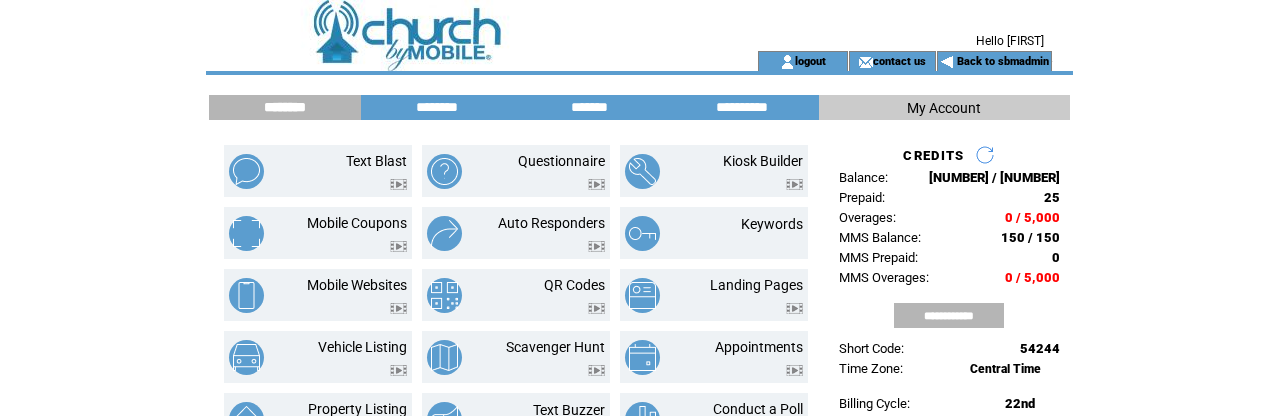 click on "**********" at bounding box center [949, 315] 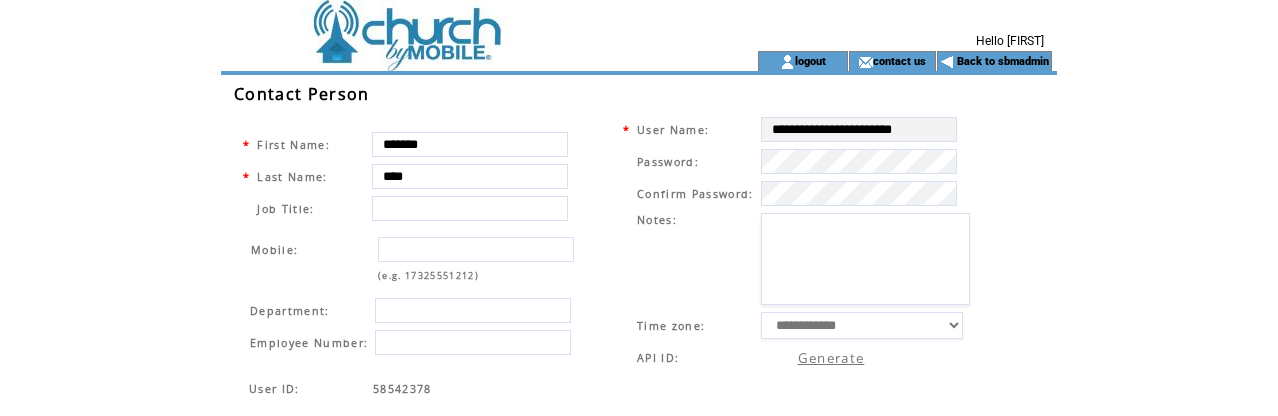 scroll, scrollTop: 0, scrollLeft: 0, axis: both 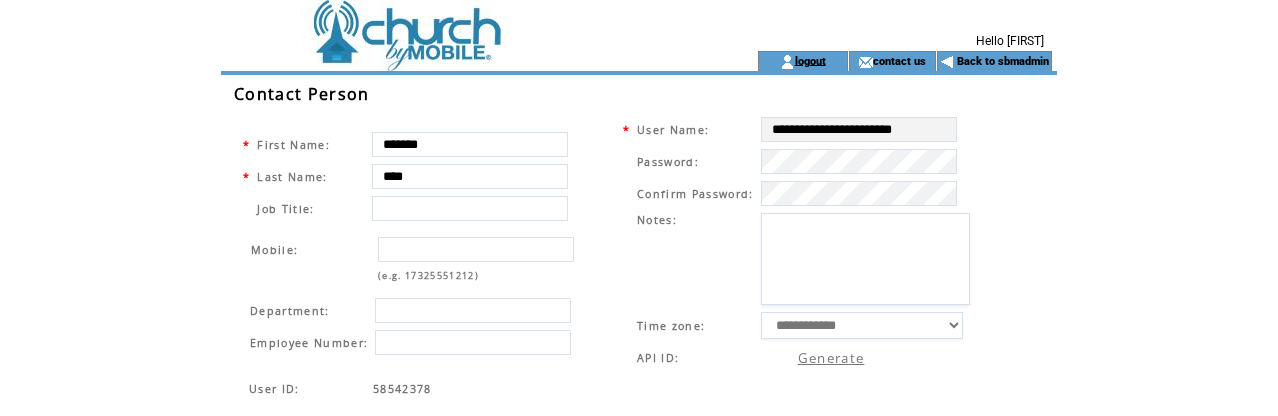 click on "logout" at bounding box center [810, 60] 